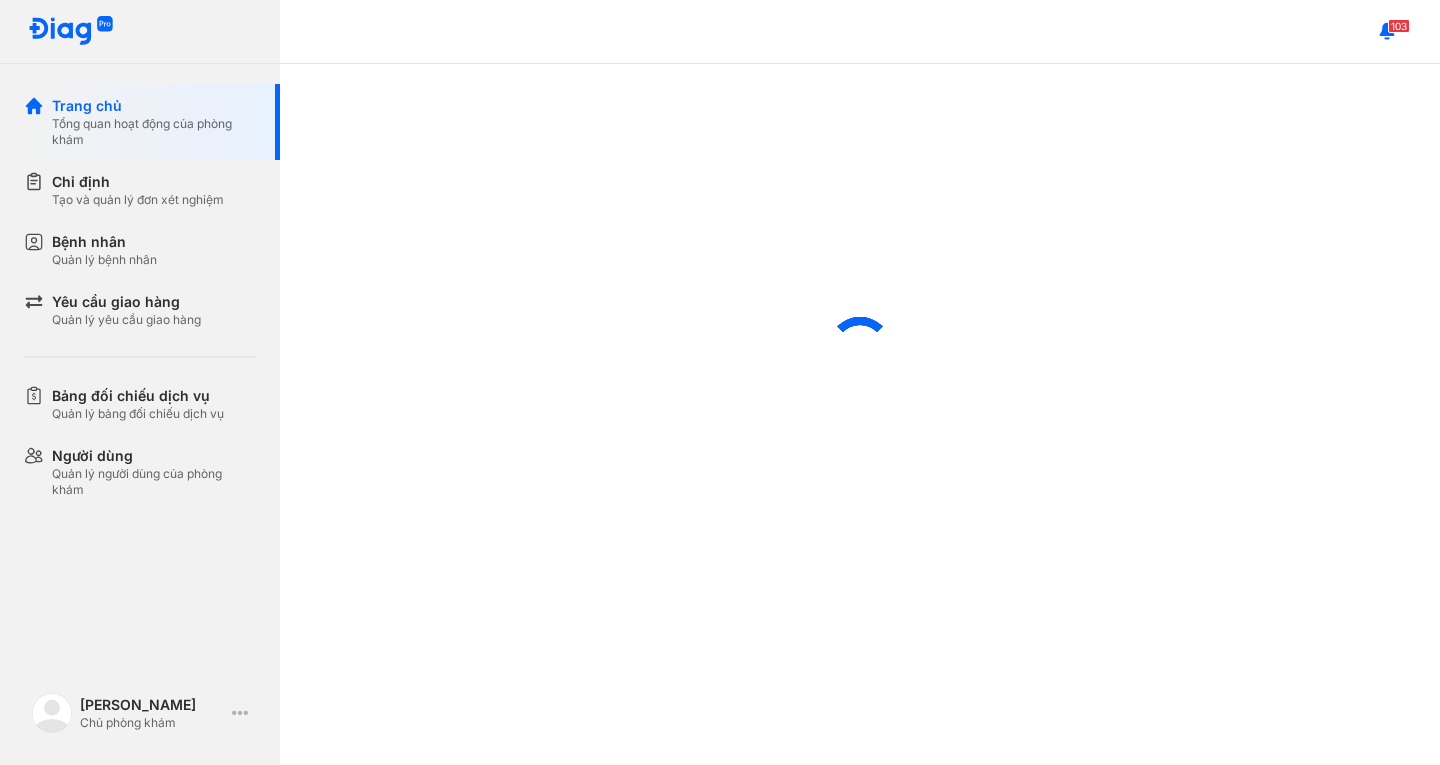 scroll, scrollTop: 0, scrollLeft: 0, axis: both 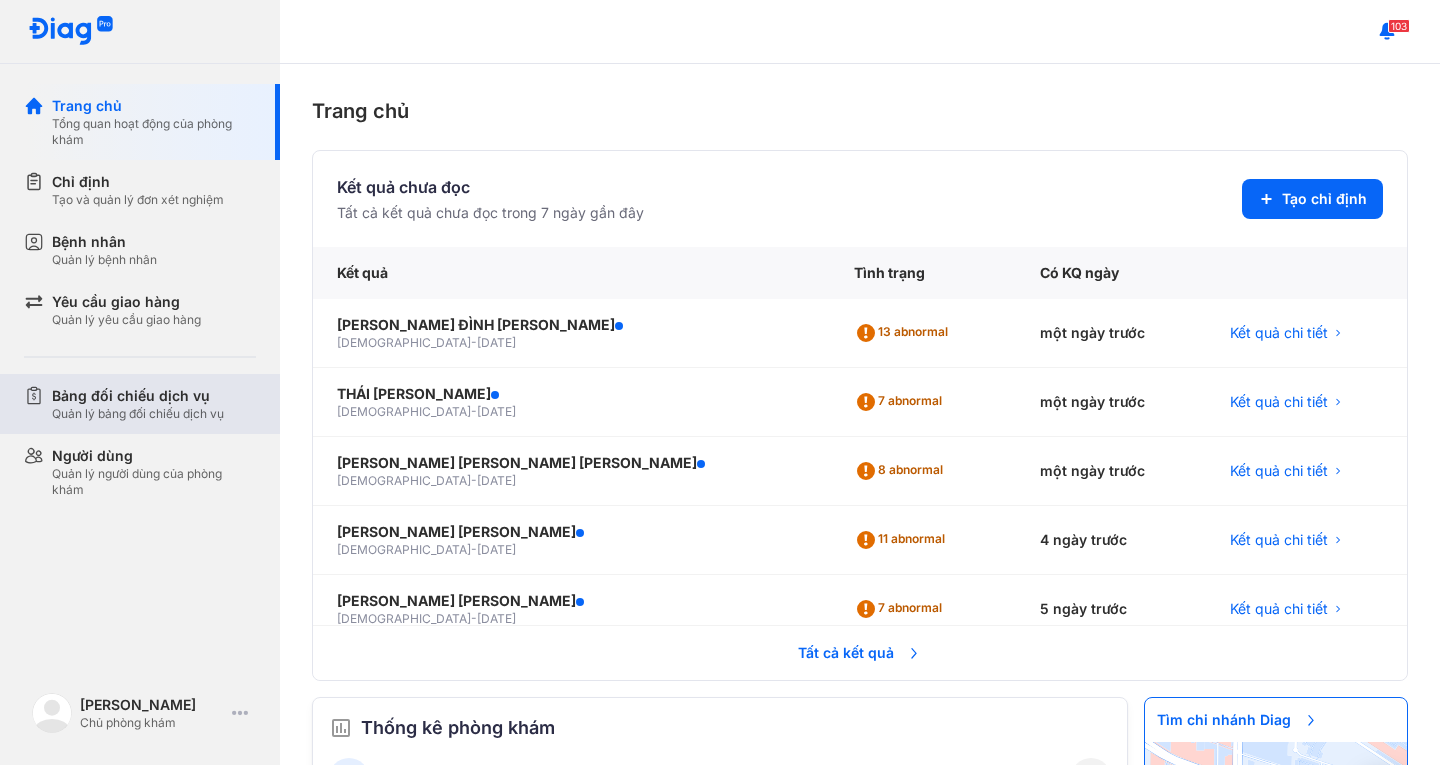 click on "Bảng đối chiếu dịch vụ" at bounding box center [138, 396] 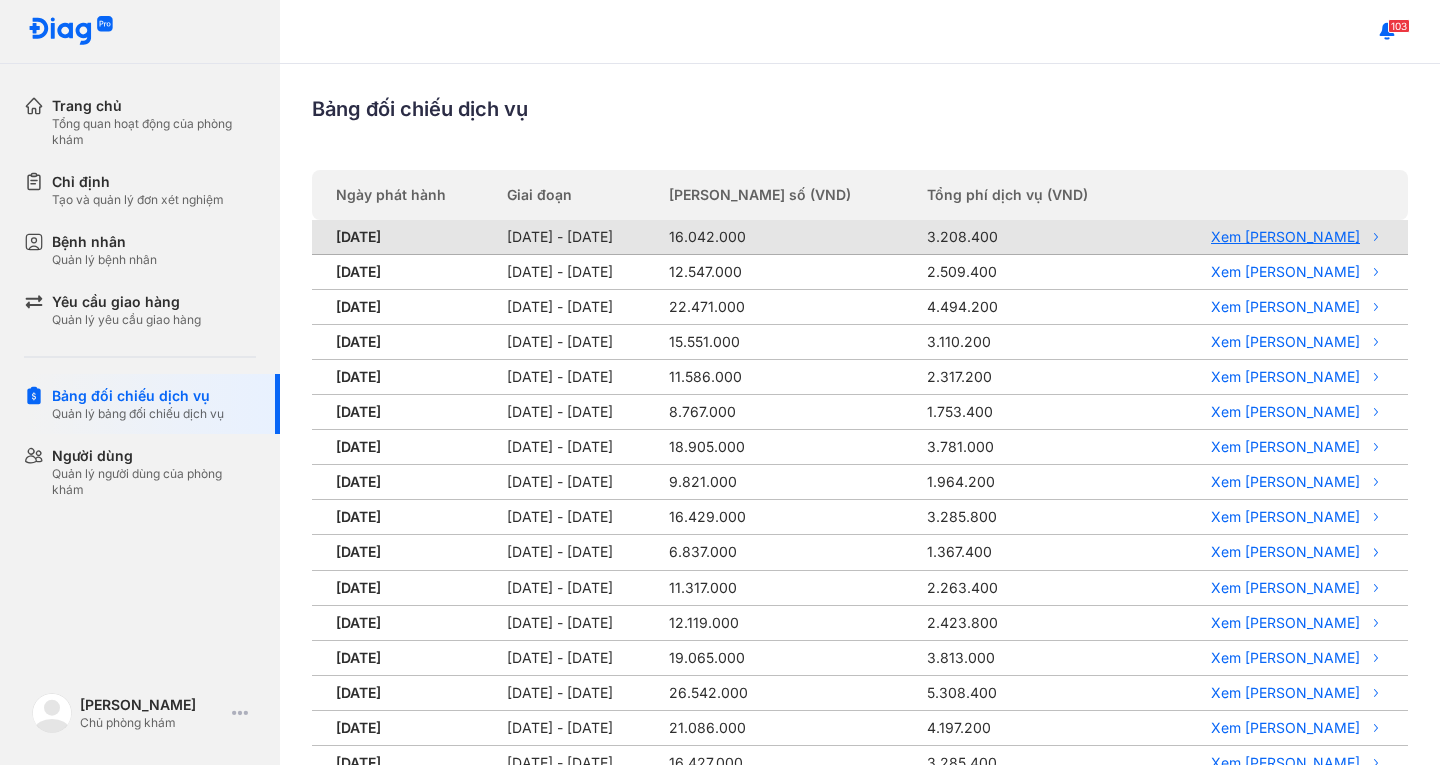 click on "Xem chi tiết" at bounding box center (1271, 237) 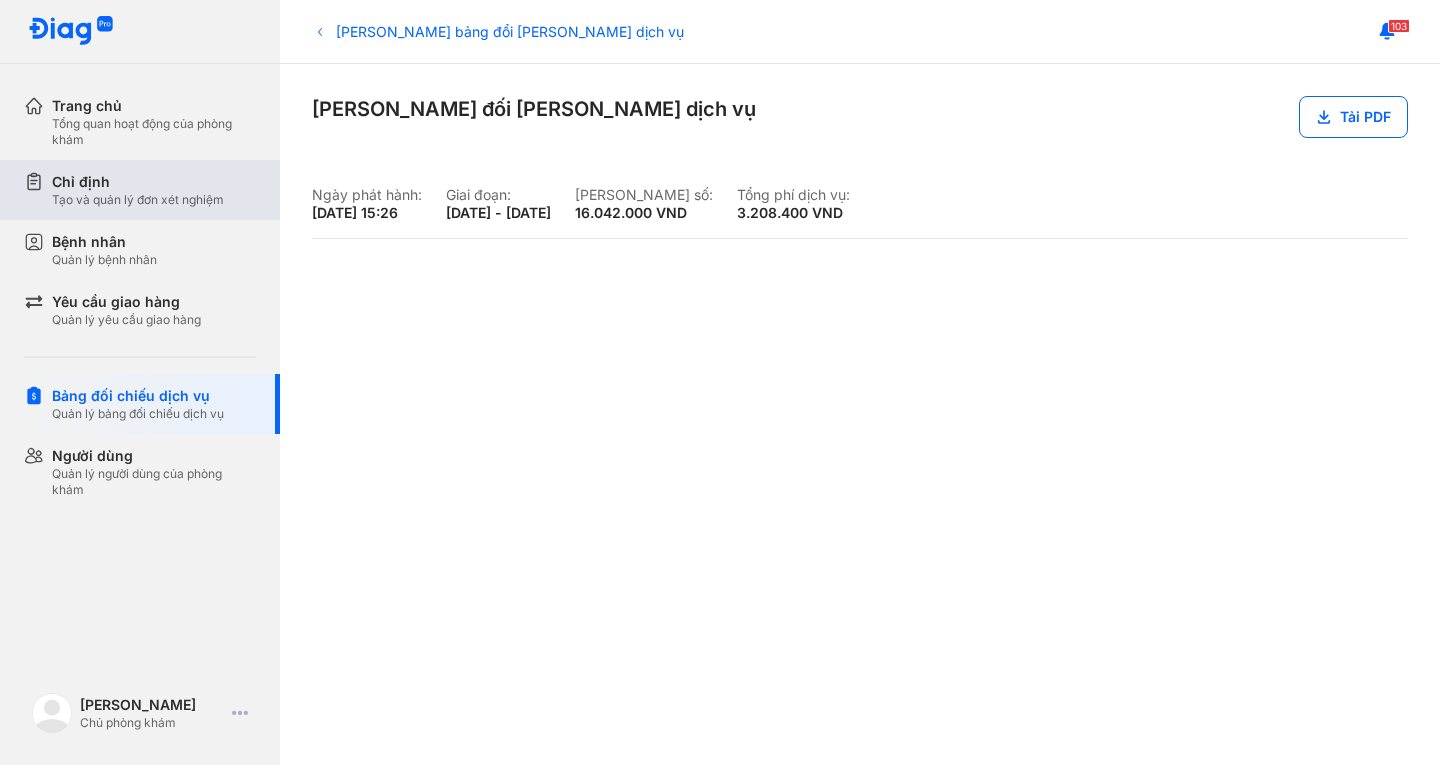click on "Chỉ định" at bounding box center (138, 182) 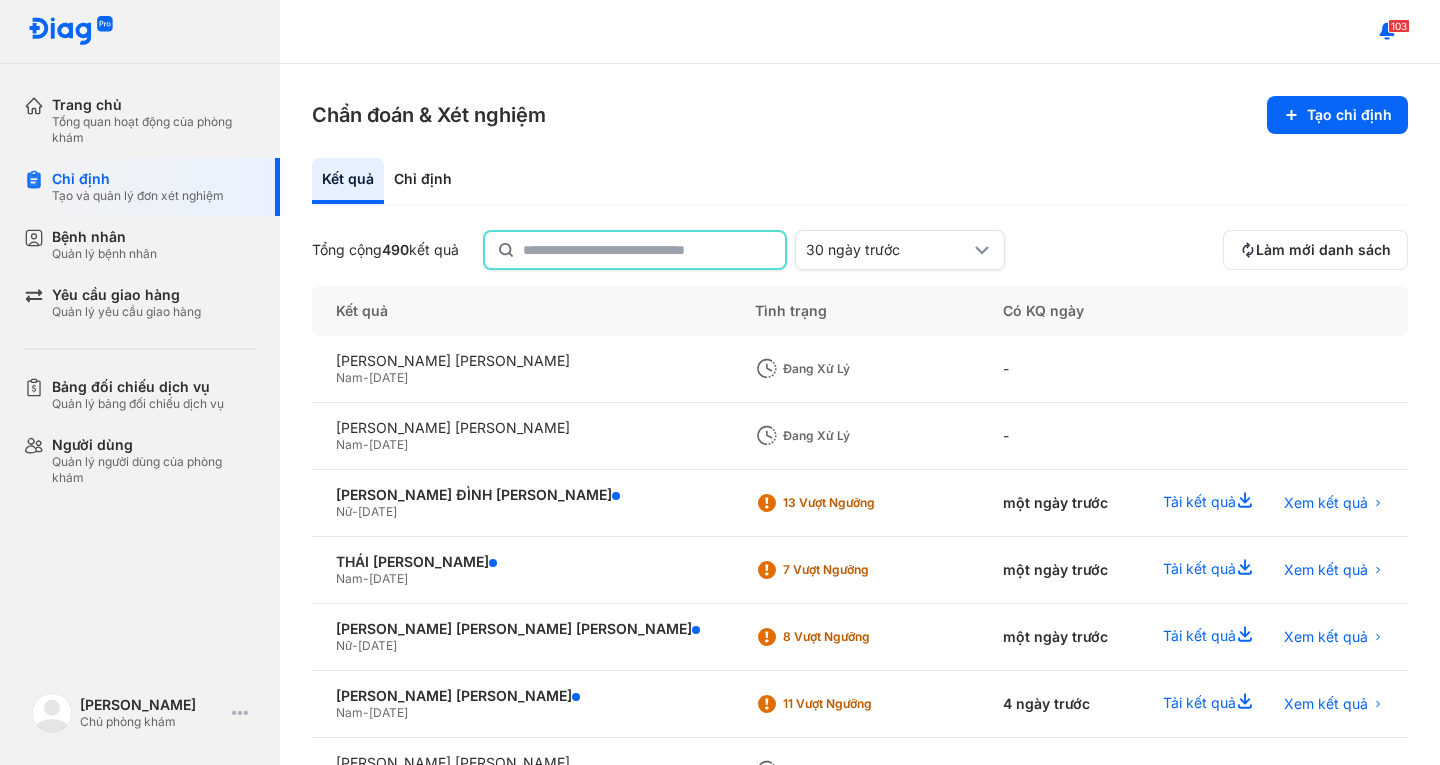 click 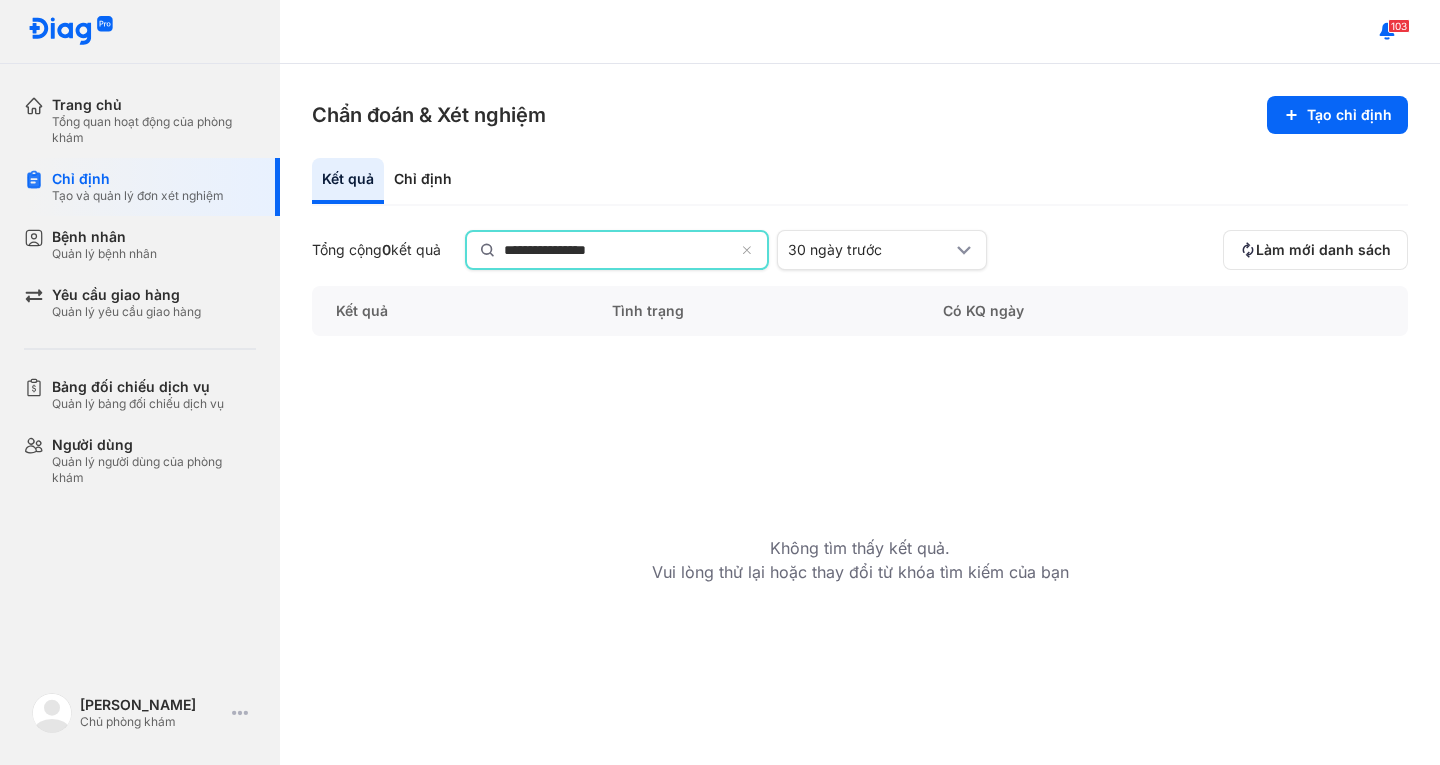 type on "**********" 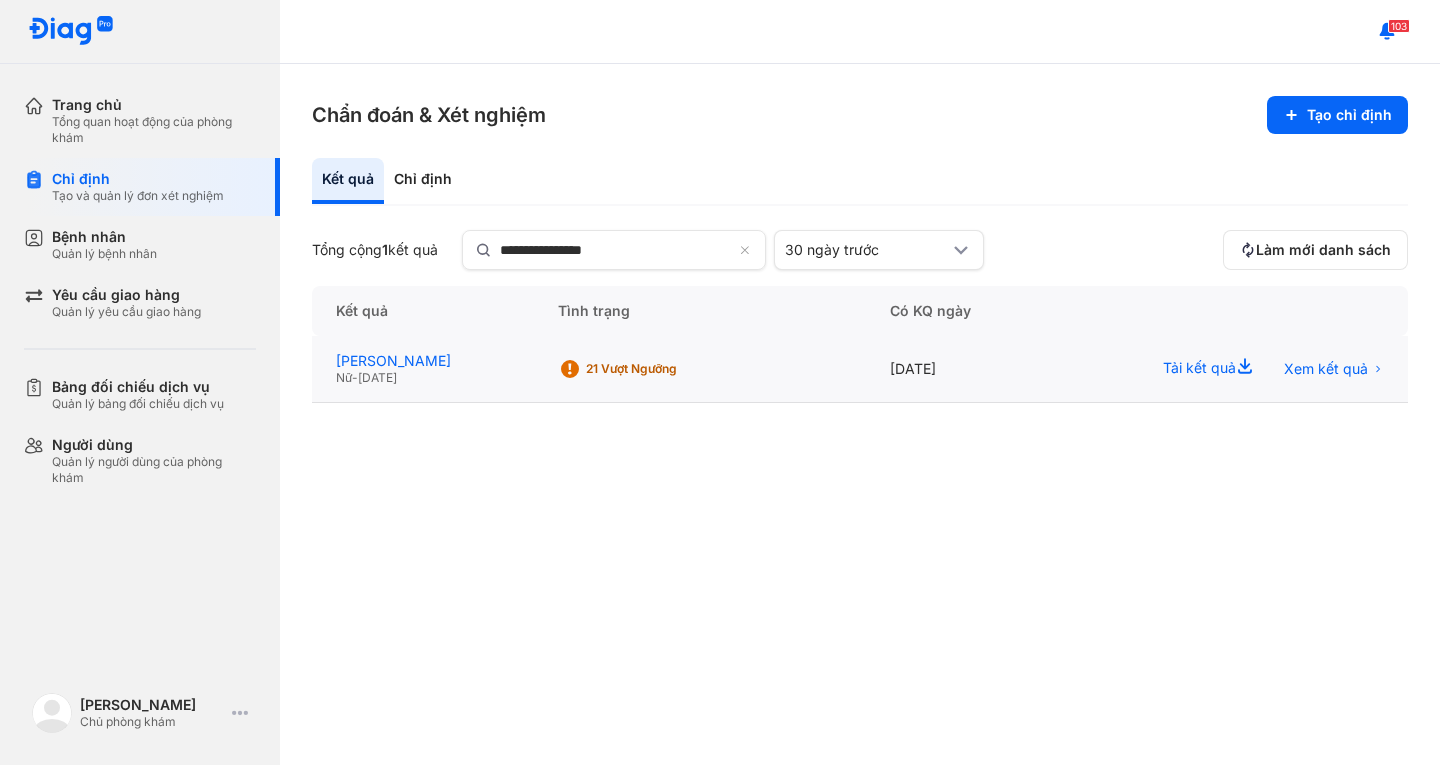click on "[PERSON_NAME]" 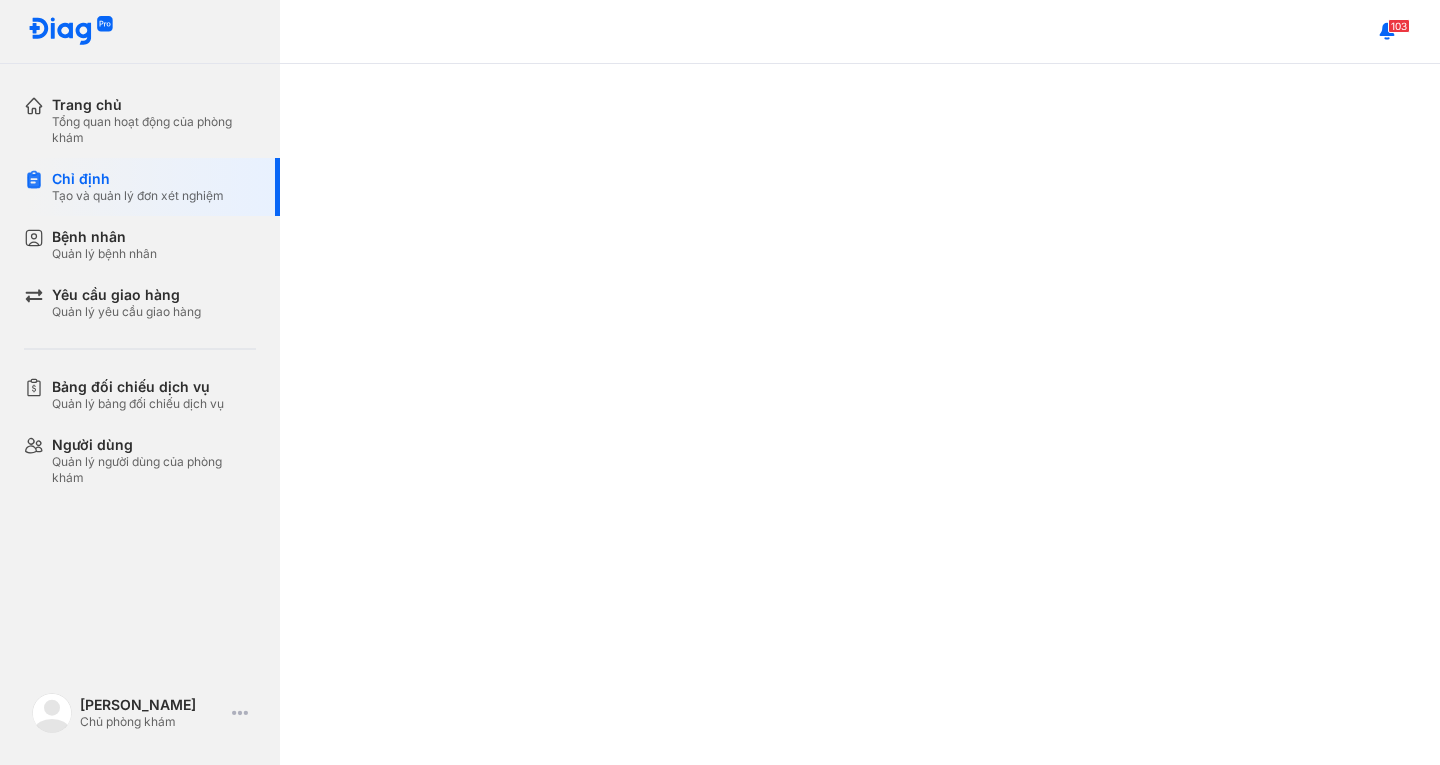 scroll, scrollTop: 0, scrollLeft: 0, axis: both 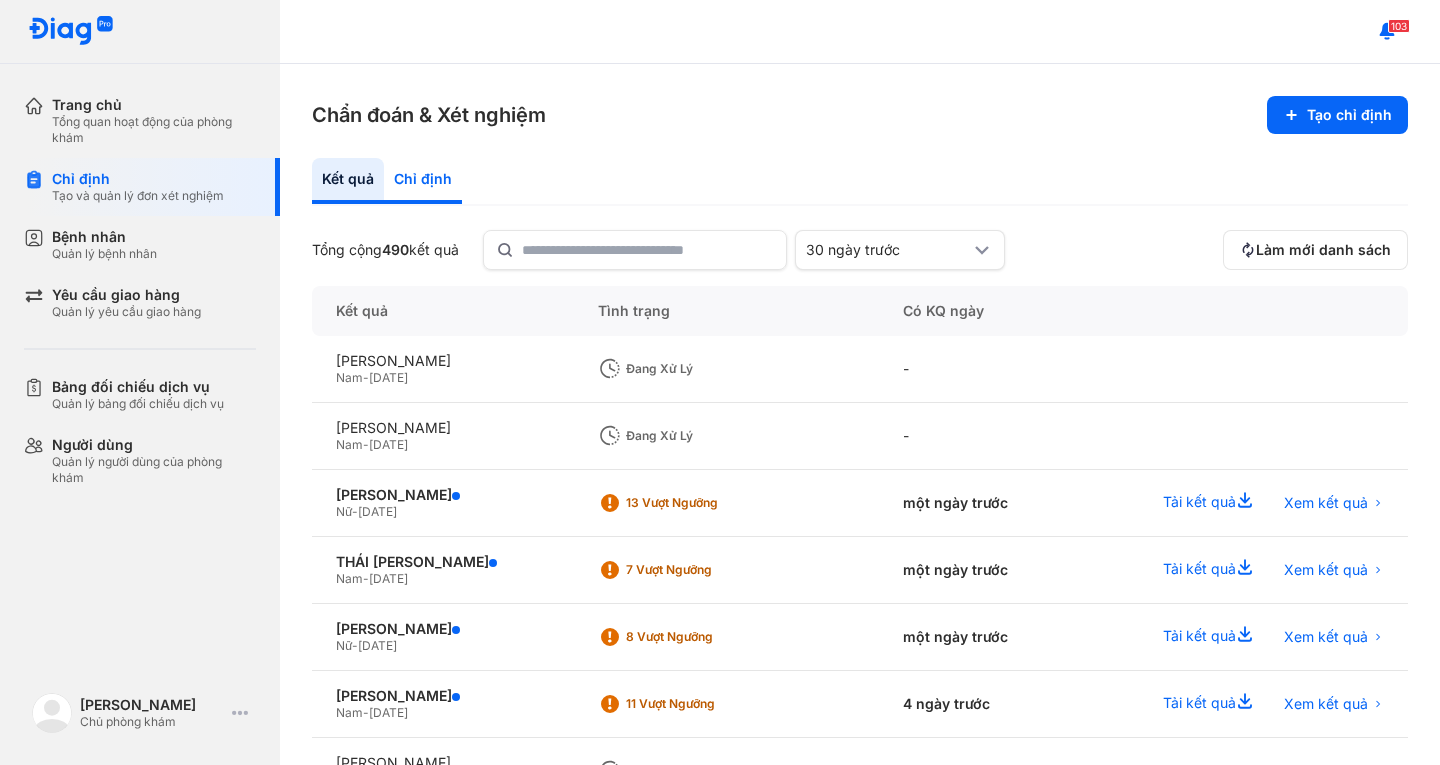 click on "Chỉ định" 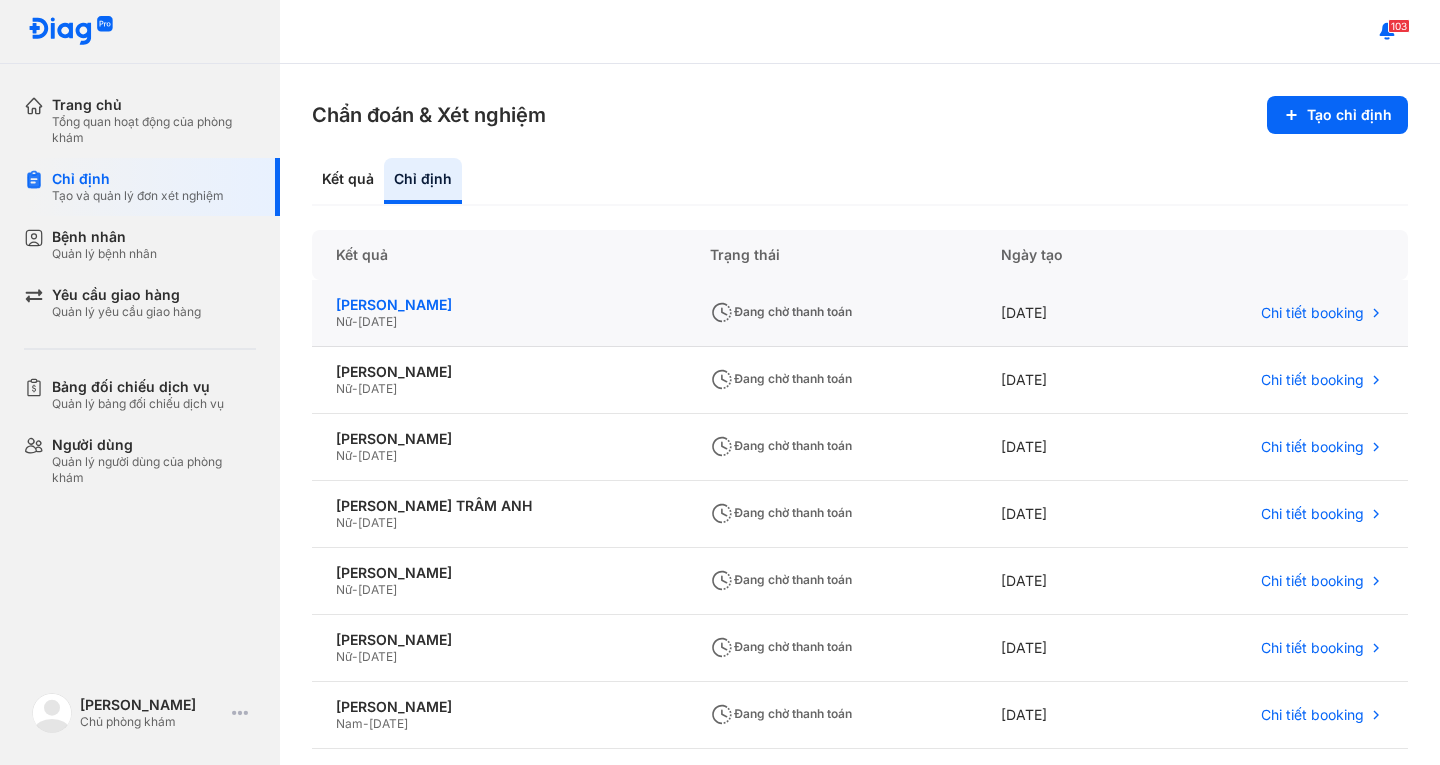 click on "LÊ THANH MAI" 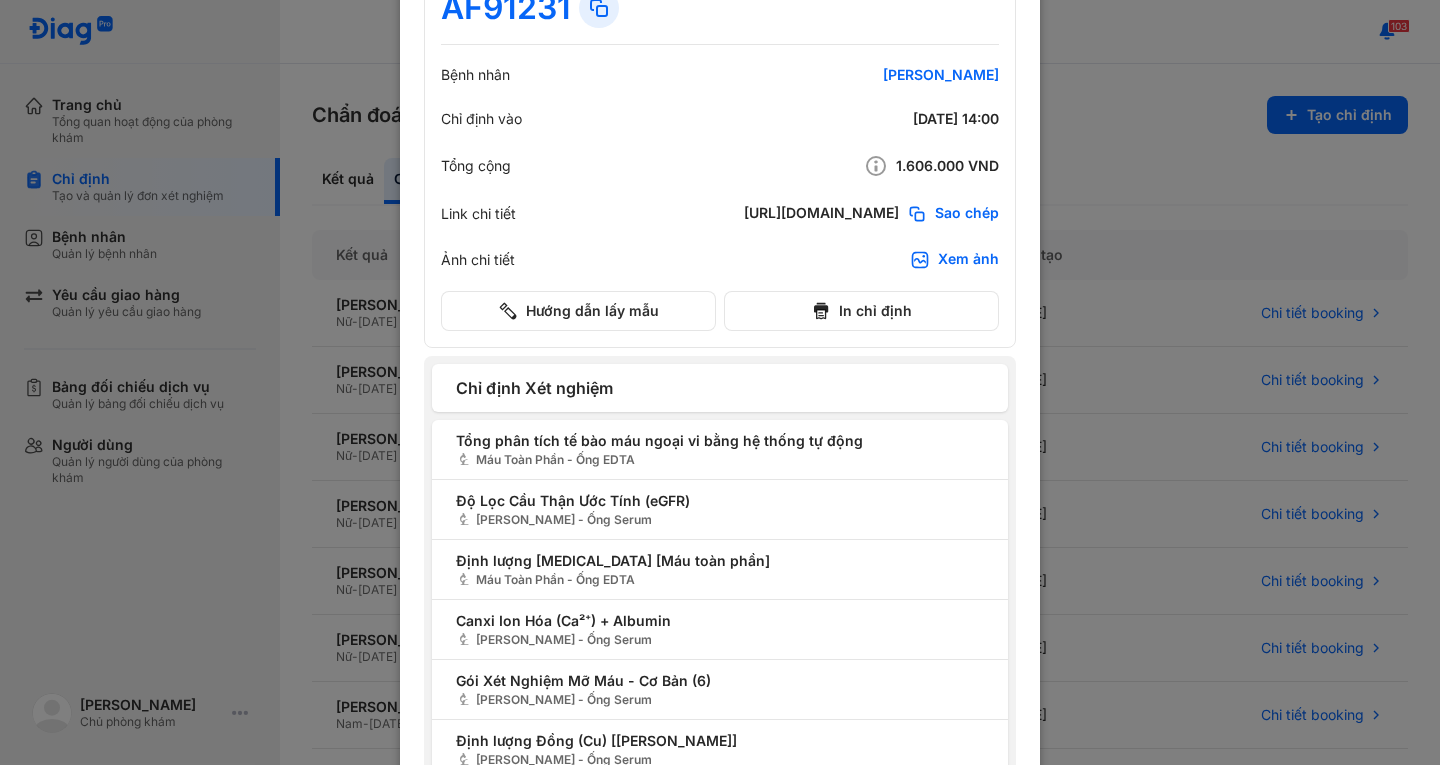 scroll, scrollTop: 0, scrollLeft: 0, axis: both 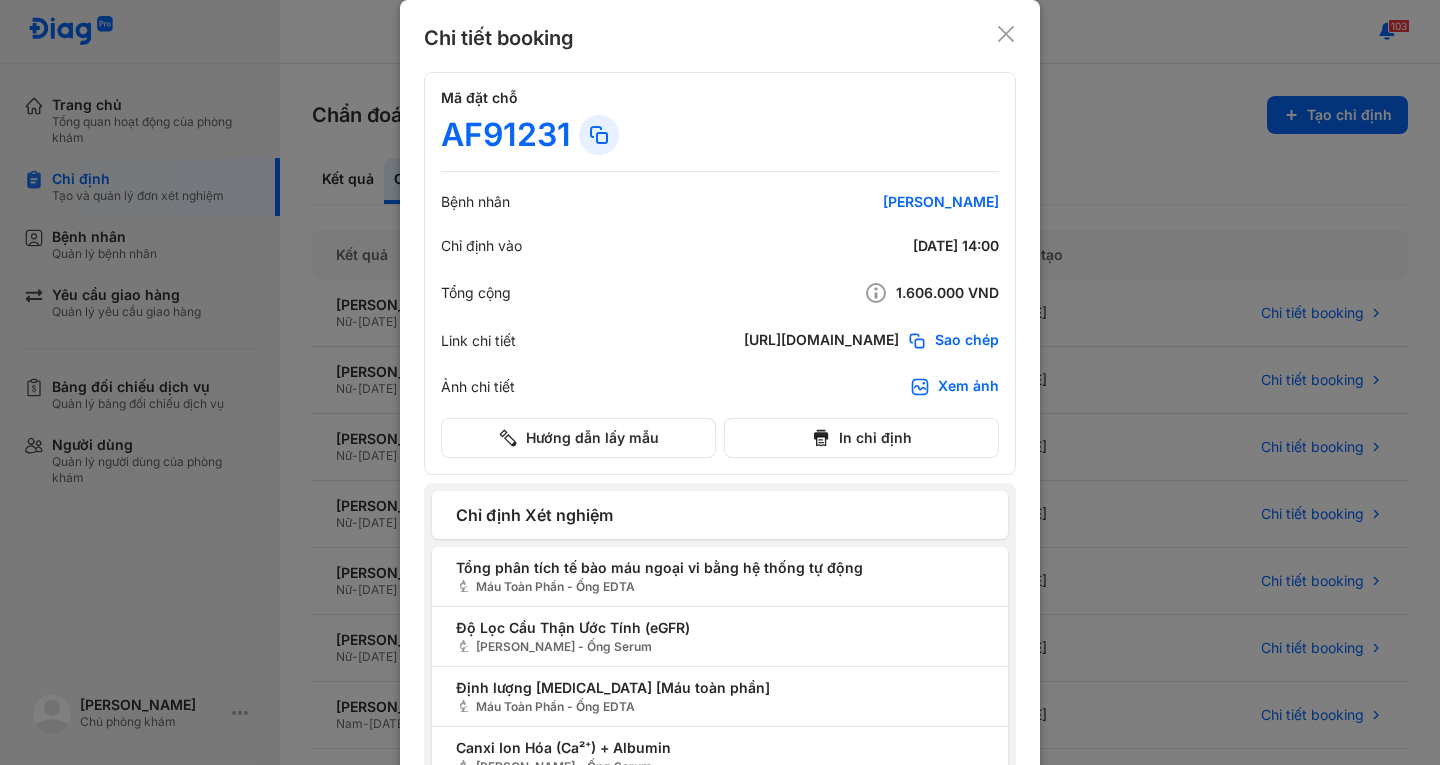 click on "Xem ảnh" at bounding box center [968, 387] 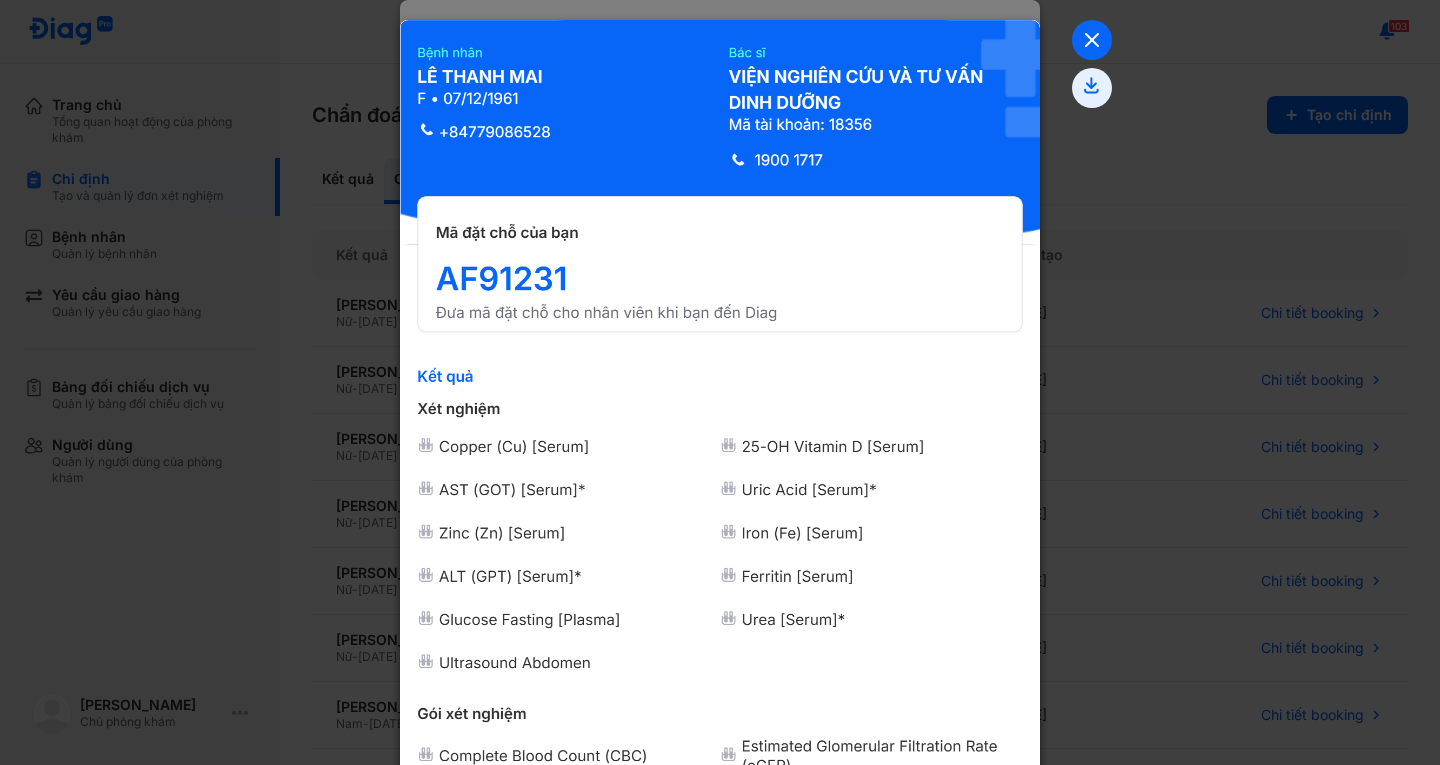 click 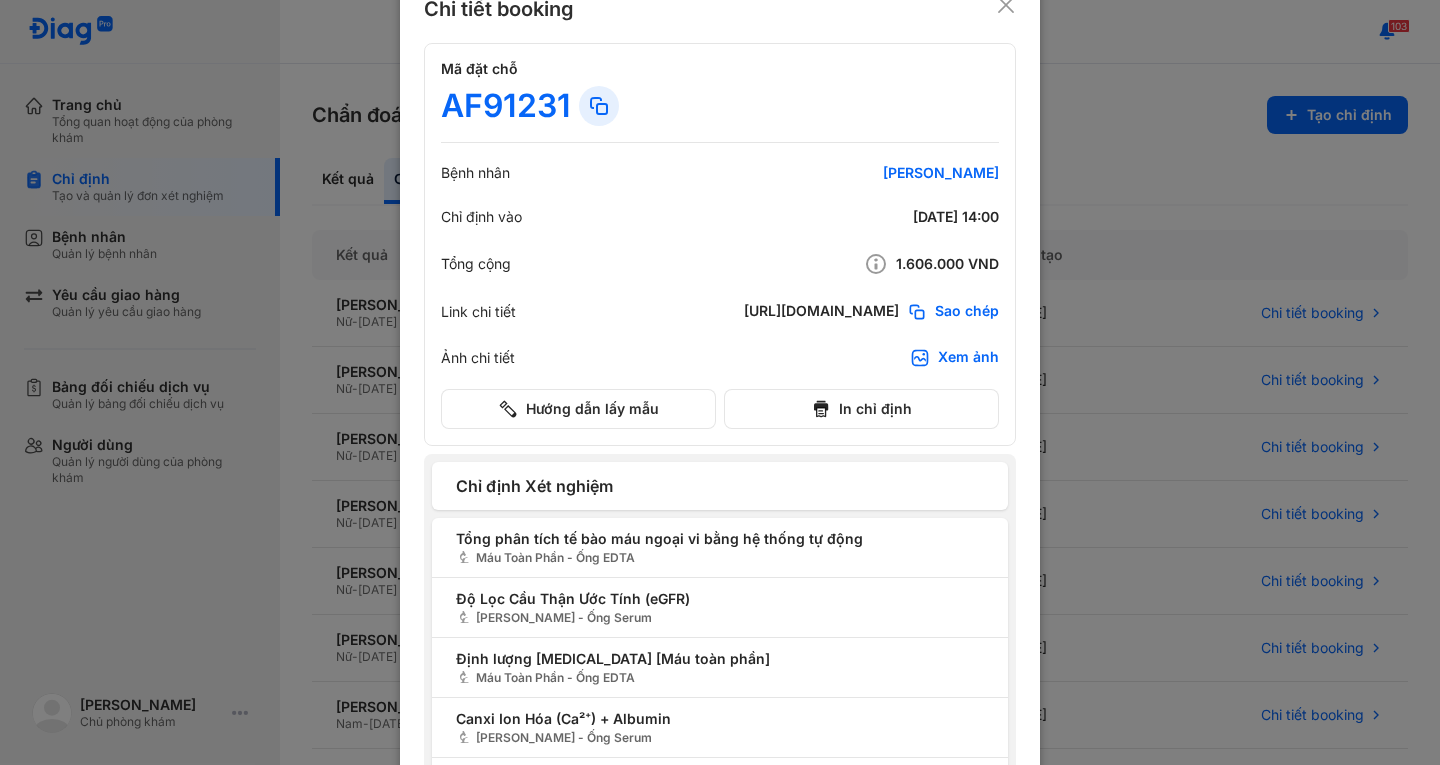 scroll, scrollTop: 0, scrollLeft: 0, axis: both 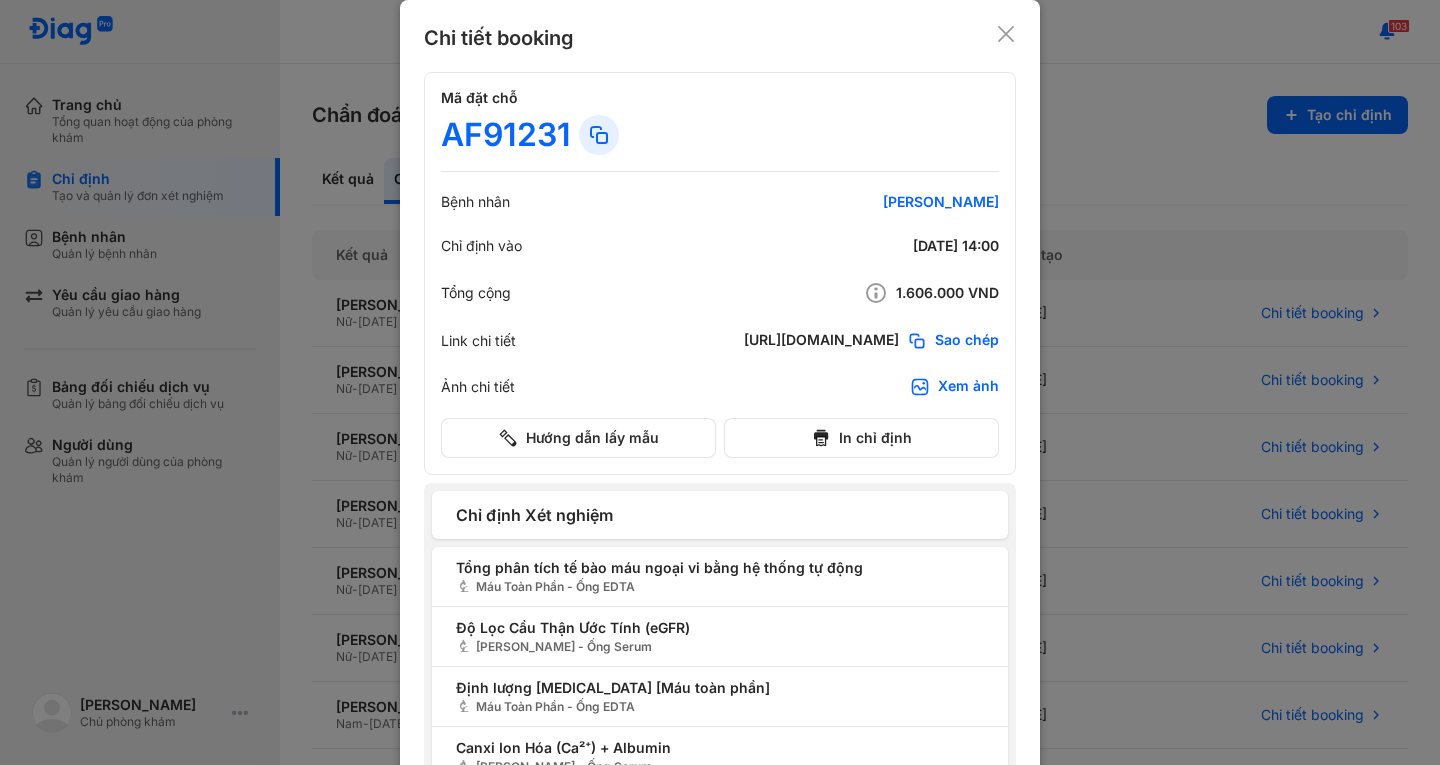 click on "Chi tiết booking Mã đặt chỗ AF91231 Bệnh nhân LÊ THANH MAI Chỉ định vào 11/03/2025 14:00 Tổng cộng  1.606.000 VND Link chi tiết https://diag.vn/diagpro/booking?reference_code=AF91231 Sao chép Ảnh chi tiết Xem ảnh Hướng dẫn lấy mẫu In chỉ định Chỉ định Xét nghiệm Tổng phân tích tế bào máu ngoại vi bằng hệ thống tự động Máu Toàn Phần - Ống EDTA Độ Lọc Cầu Thận Ước Tính (eGFR) Huyết Thanh - Ống Serum Định lượng HbA1c [Máu toàn phần] Máu Toàn Phần - Ống EDTA Canxi Ion Hóa (Ca²⁺) + Albumin Huyết Thanh - Ống Serum Gói Xét Nghiệm Mỡ Máu - Cơ Bản (6) Huyết Thanh - Ống Serum Định lượng Đồng (Cu) [Huyết Thanh] Huyết Thanh - Ống Serum Định lượng 25-OH Vitamin D [Huyết Thanh] Huyết Thanh - Ống Serum Định lượng AST (GOT) [Huyết Thanh]* Huyết Thanh - Ống Serum Định lượng Axit Uric [Huyết Thanh]* Huyết Thanh - Ống Serum Khác - Khác AF91231" at bounding box center [720, 779] 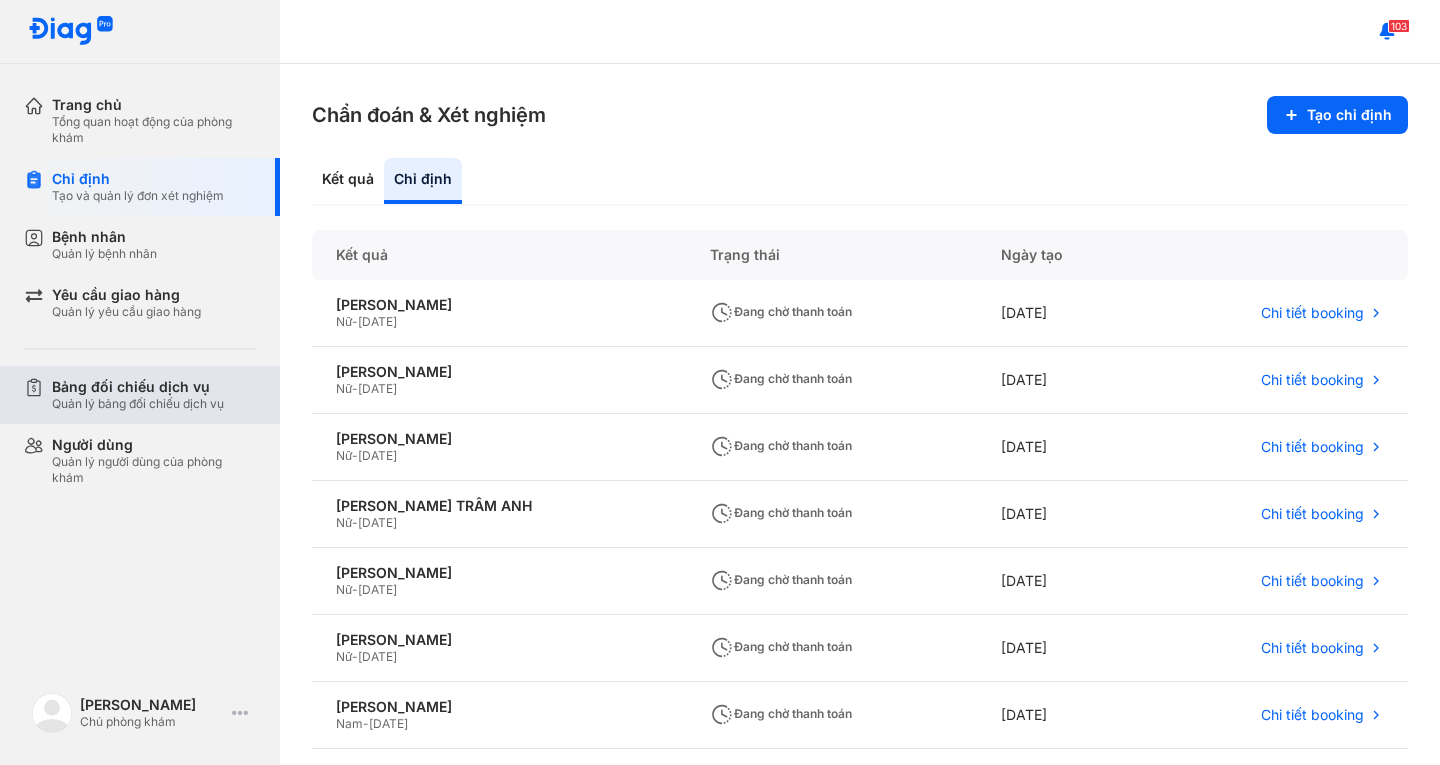 click on "Quản lý bảng đối chiếu dịch vụ" at bounding box center (138, 404) 